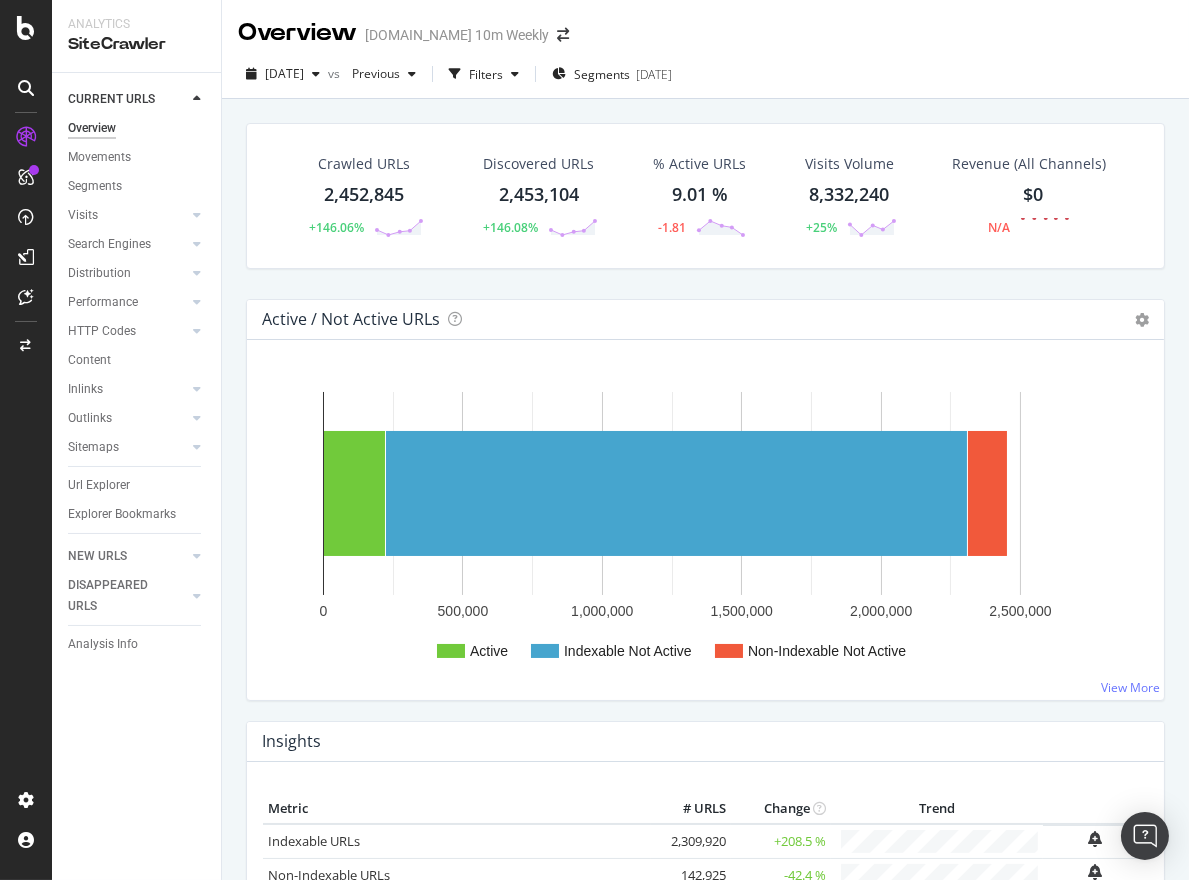 scroll, scrollTop: 0, scrollLeft: 0, axis: both 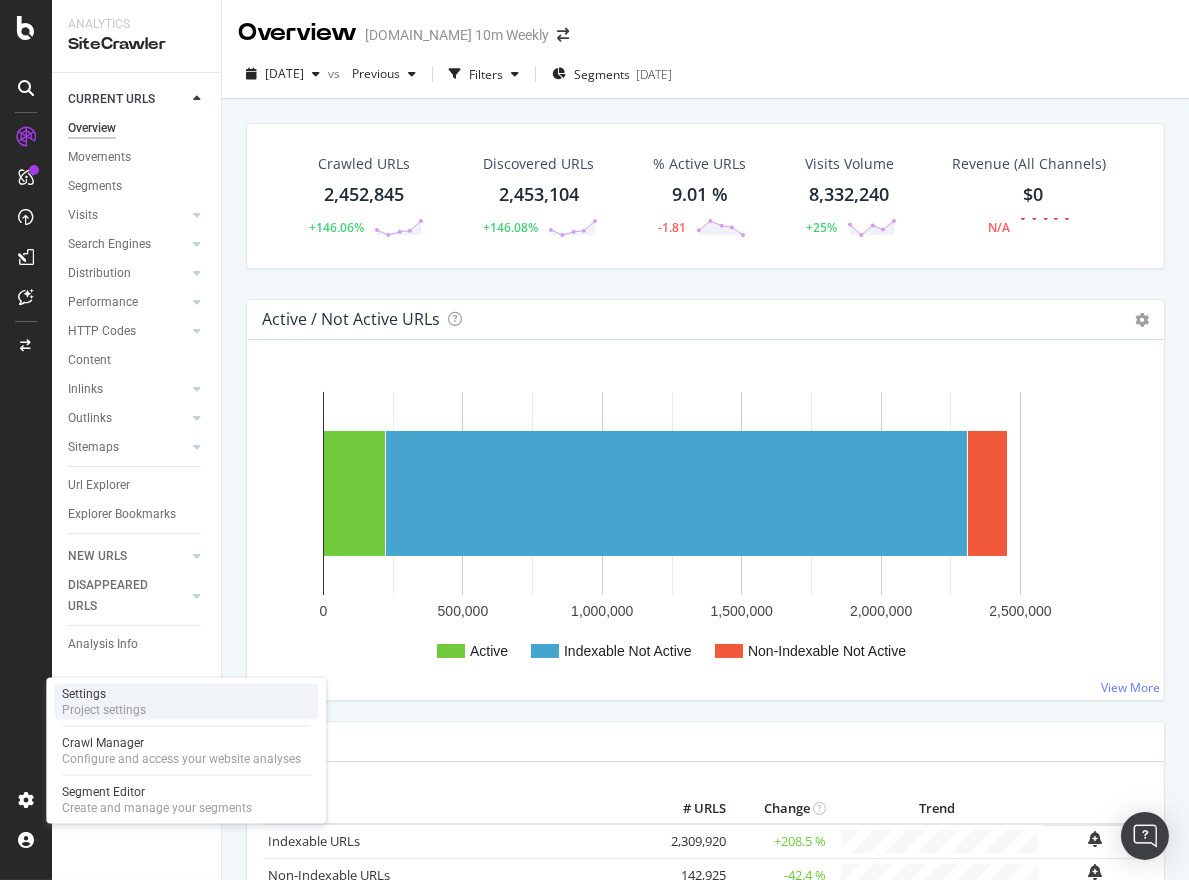 click on "Settings" at bounding box center [104, 694] 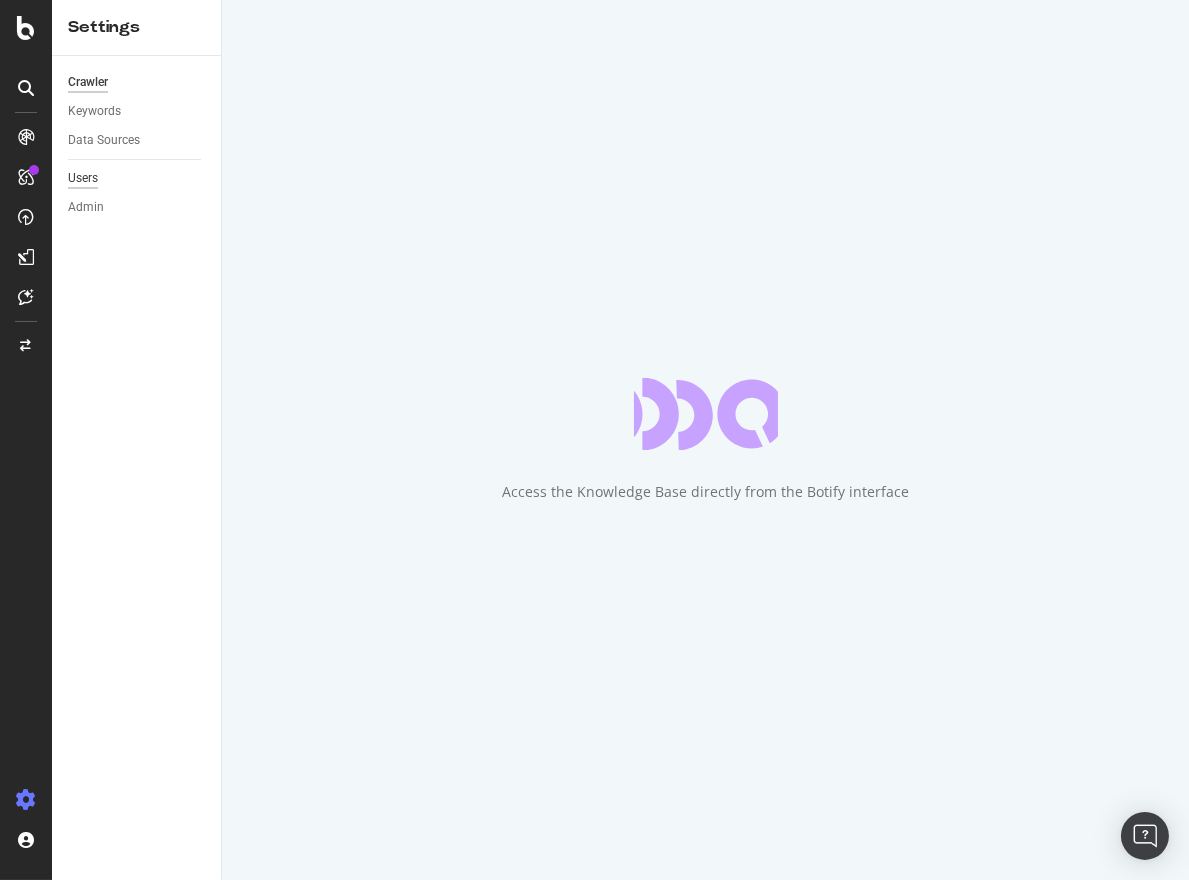 scroll, scrollTop: 0, scrollLeft: 0, axis: both 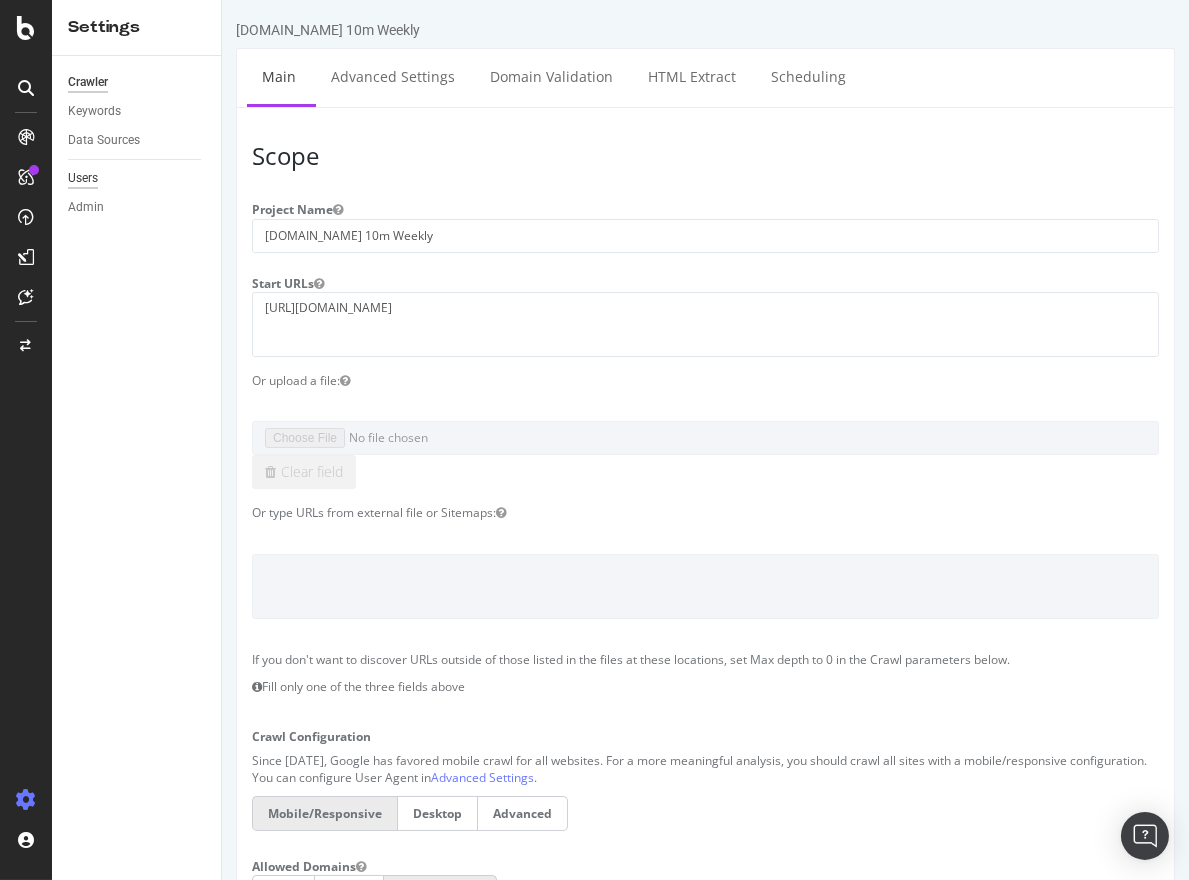 click on "Users" at bounding box center (83, 178) 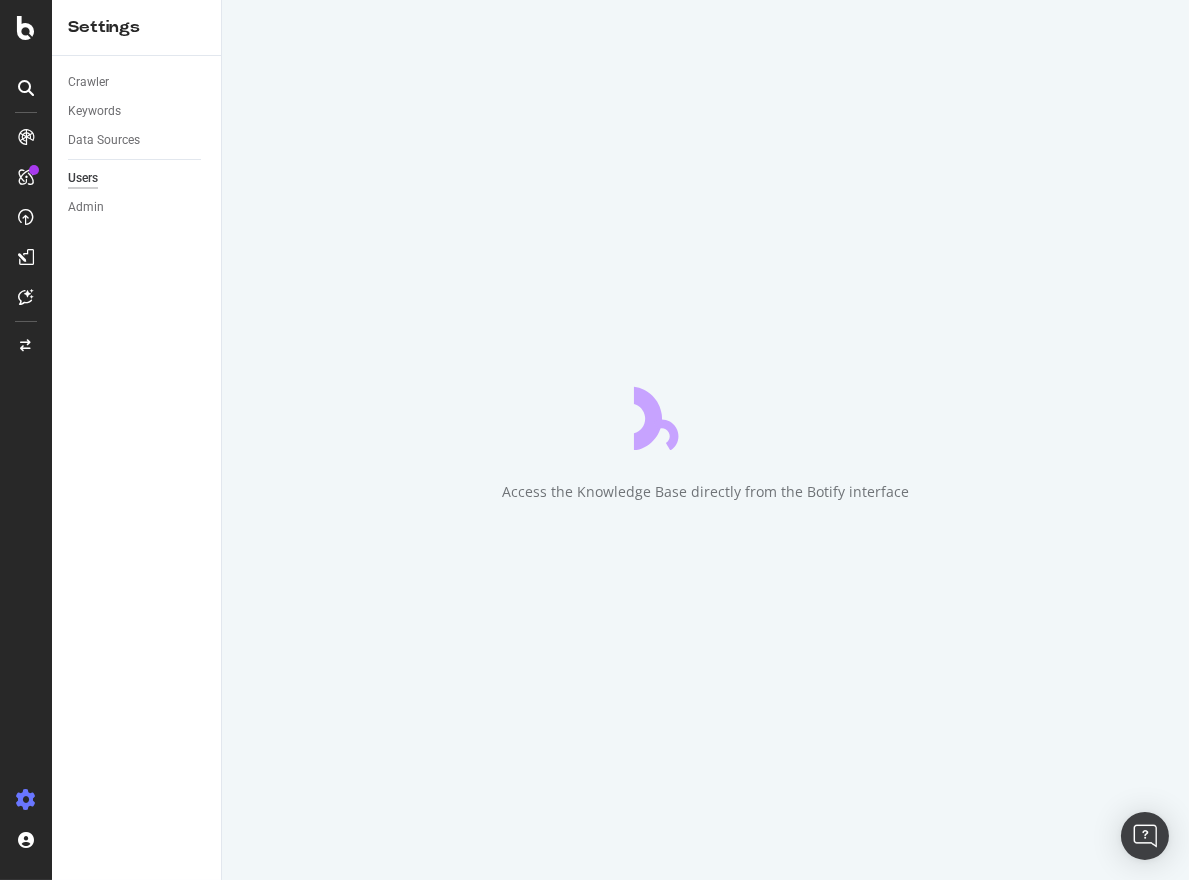 scroll, scrollTop: 0, scrollLeft: 0, axis: both 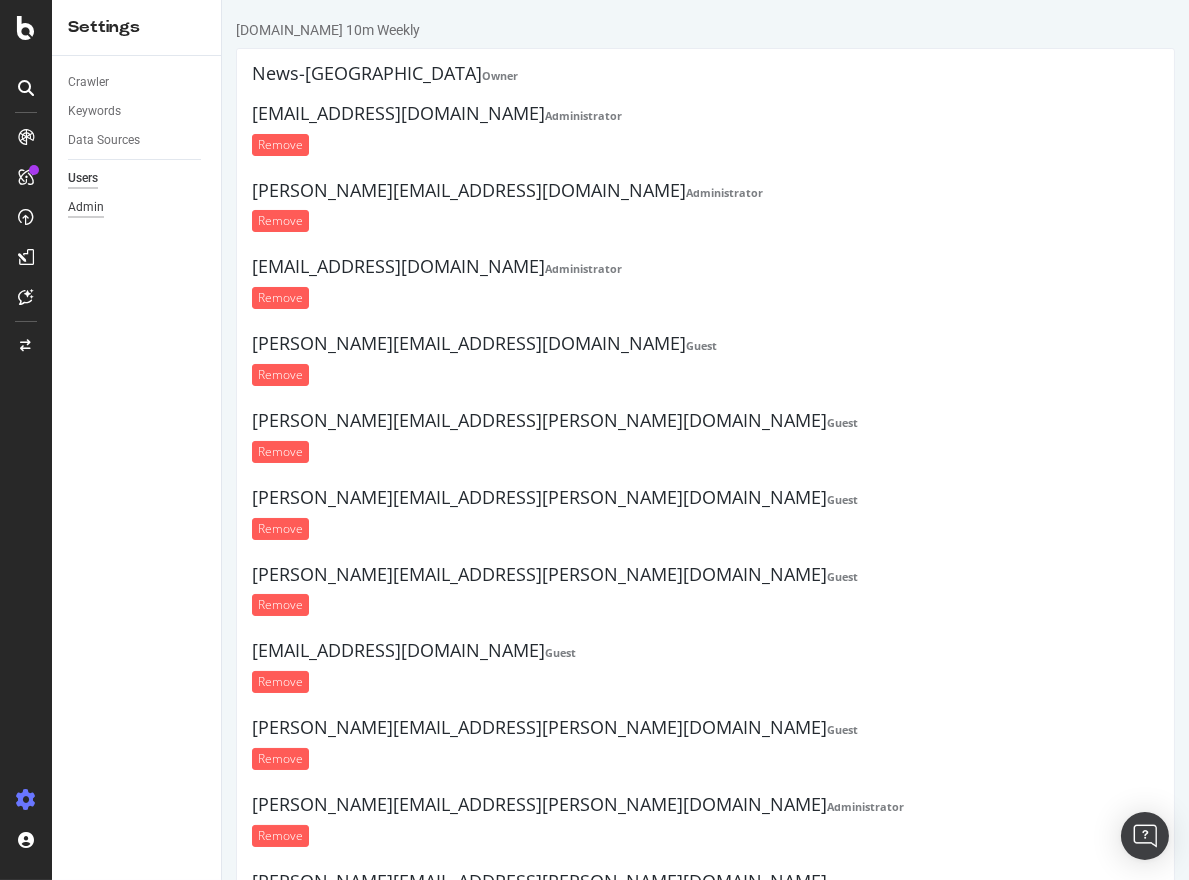 click on "Admin" at bounding box center [86, 207] 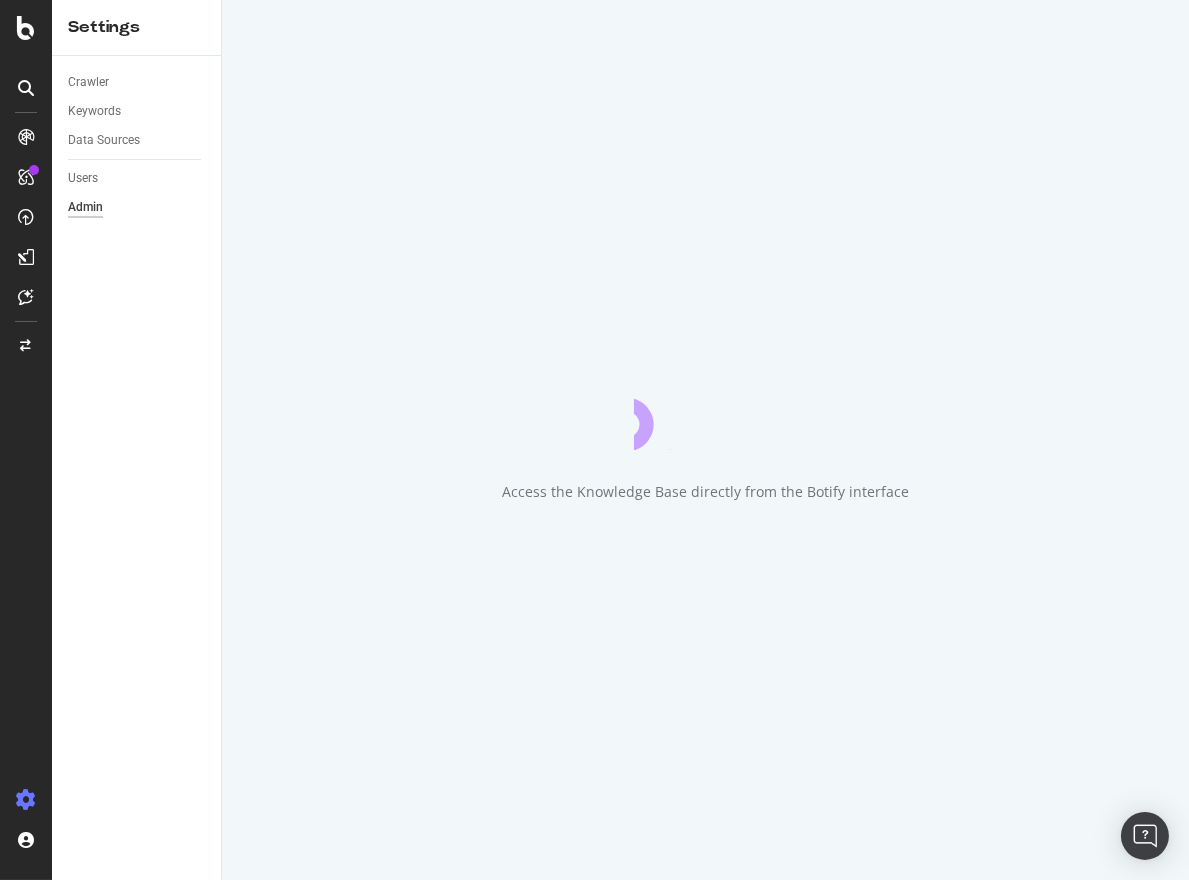 scroll, scrollTop: 0, scrollLeft: 0, axis: both 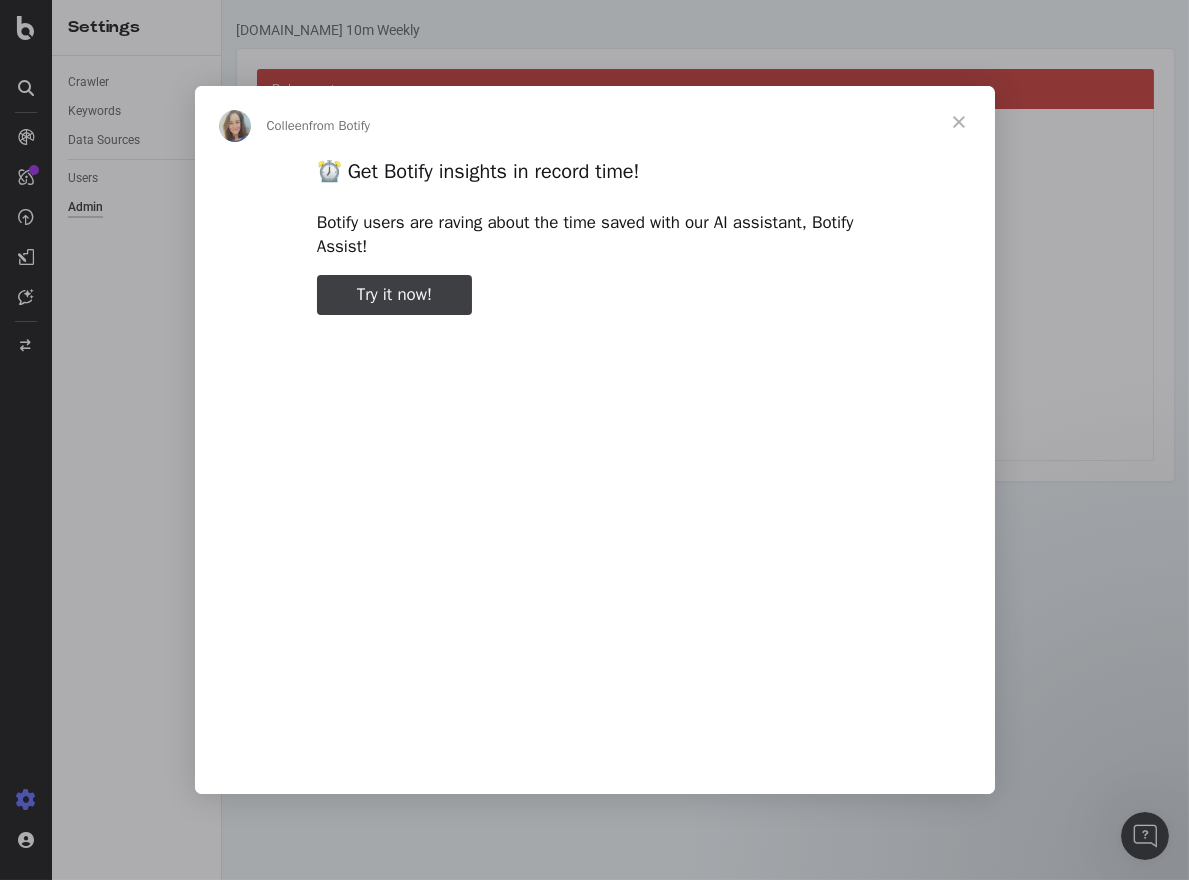 type on "211830" 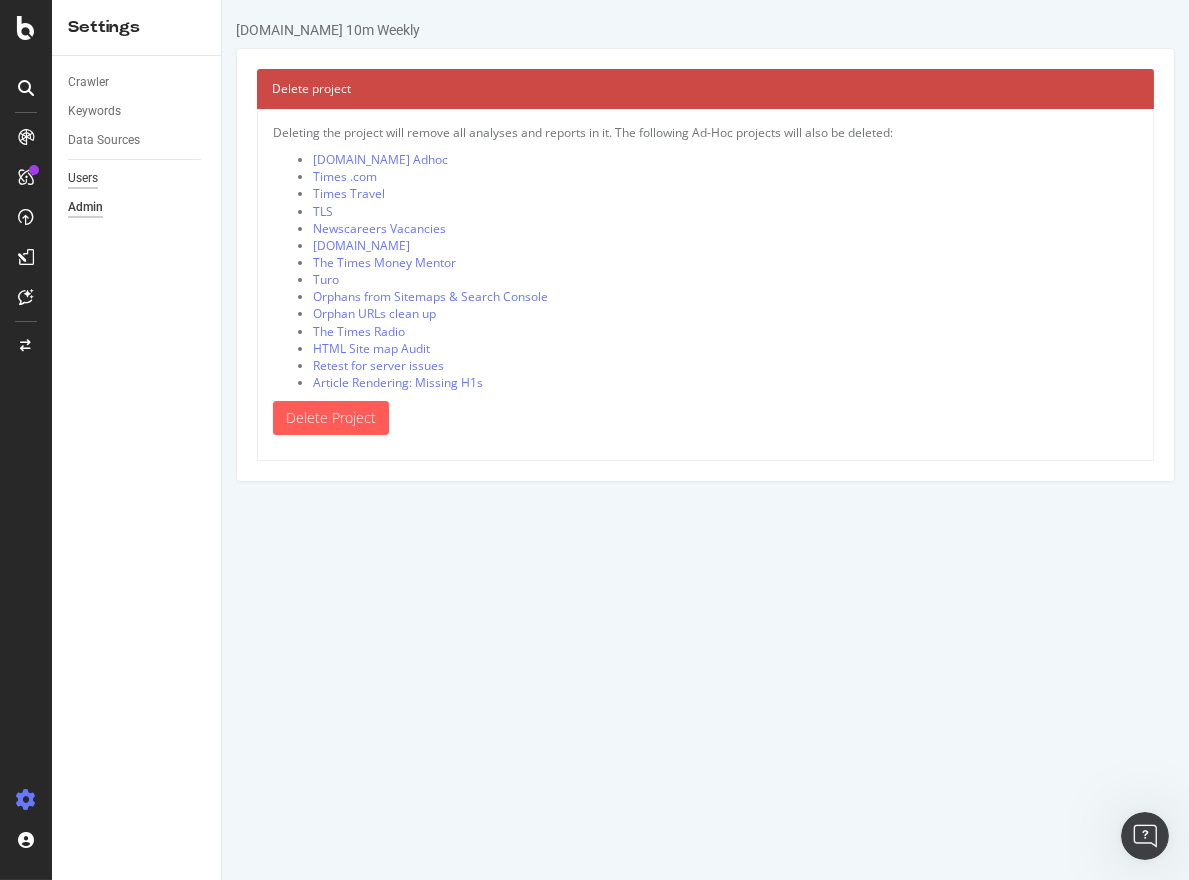 click on "Users" at bounding box center (83, 178) 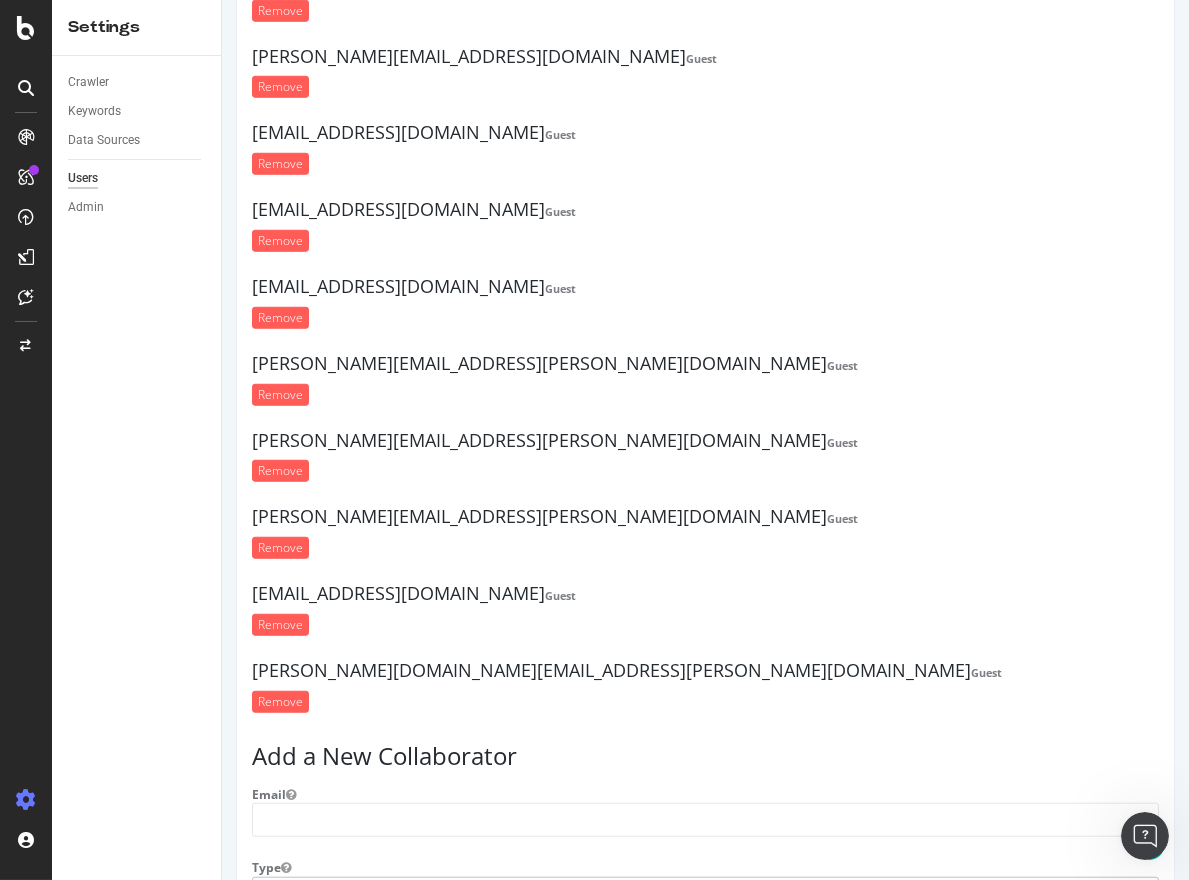 scroll, scrollTop: 2861, scrollLeft: 0, axis: vertical 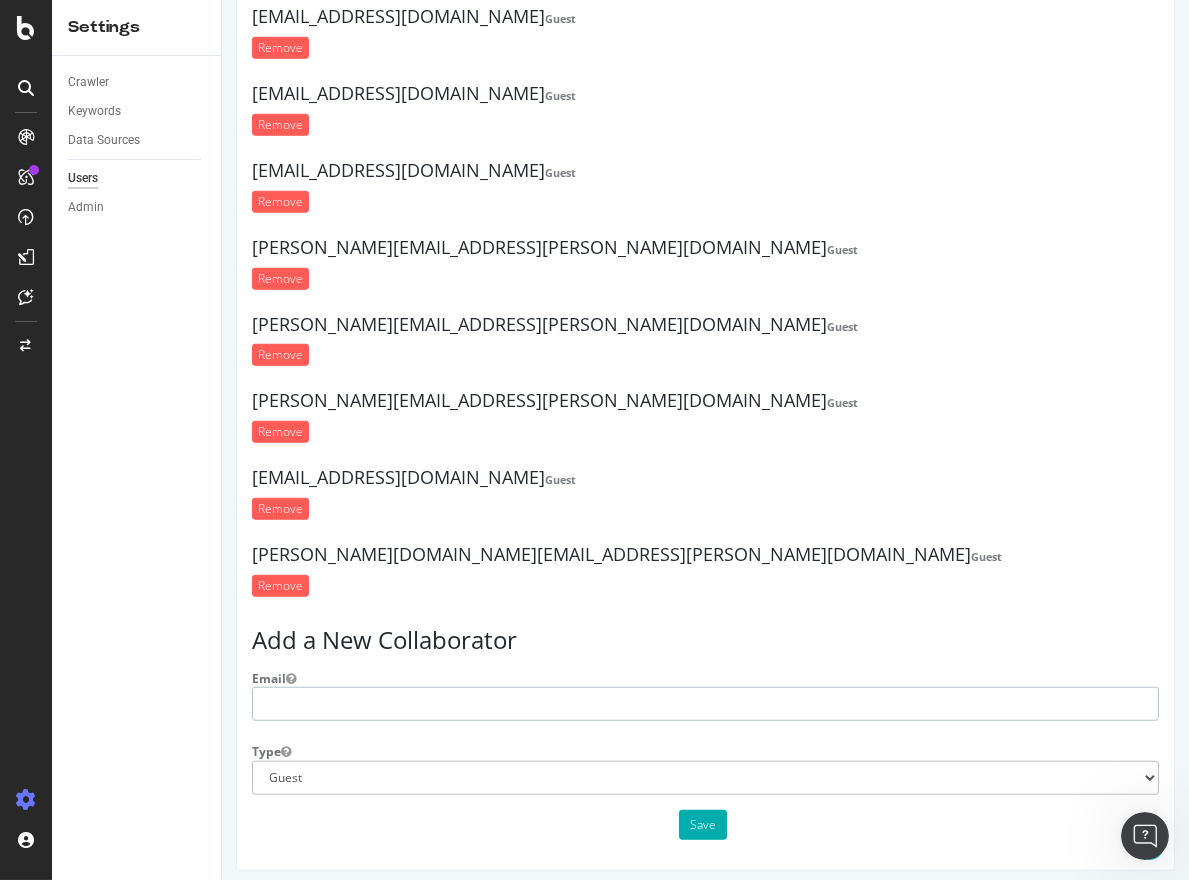 click at bounding box center [704, 704] 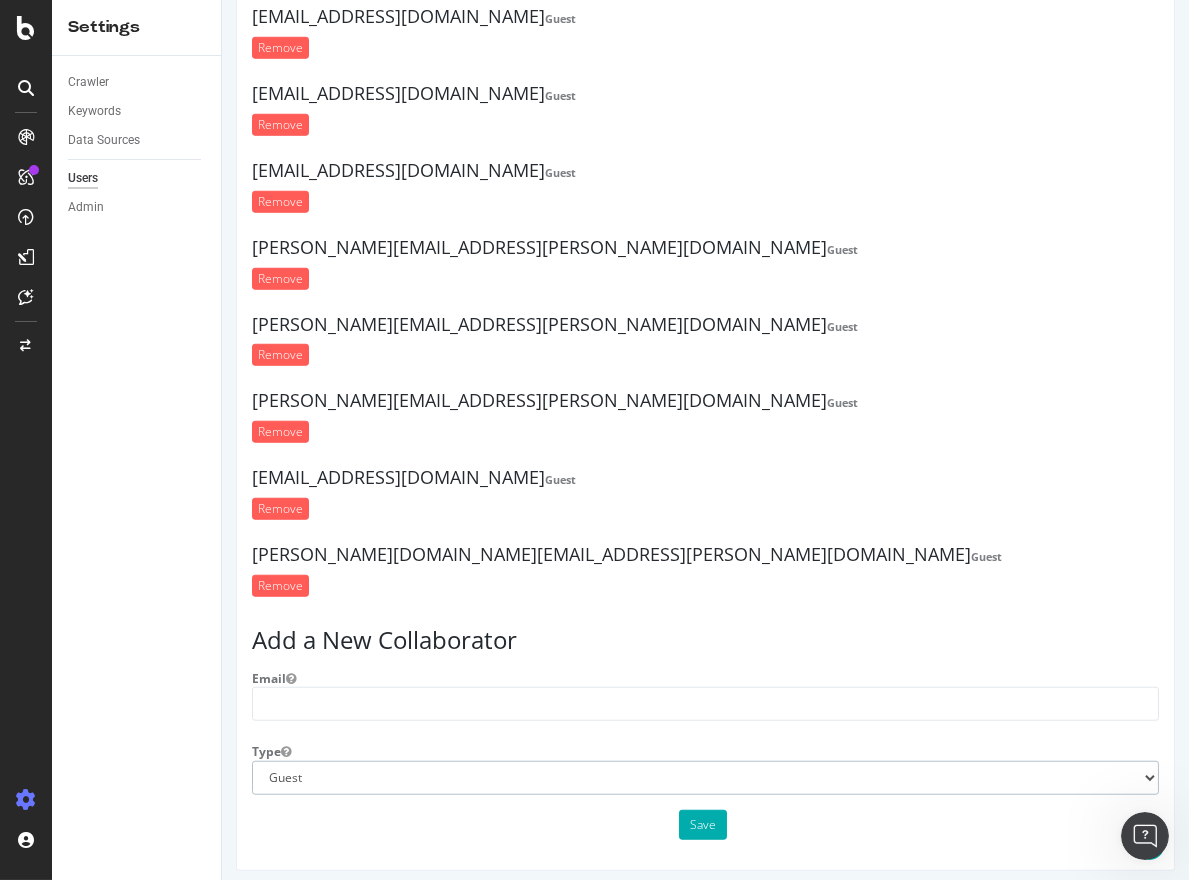 click on "Administrator Guest" at bounding box center (704, 778) 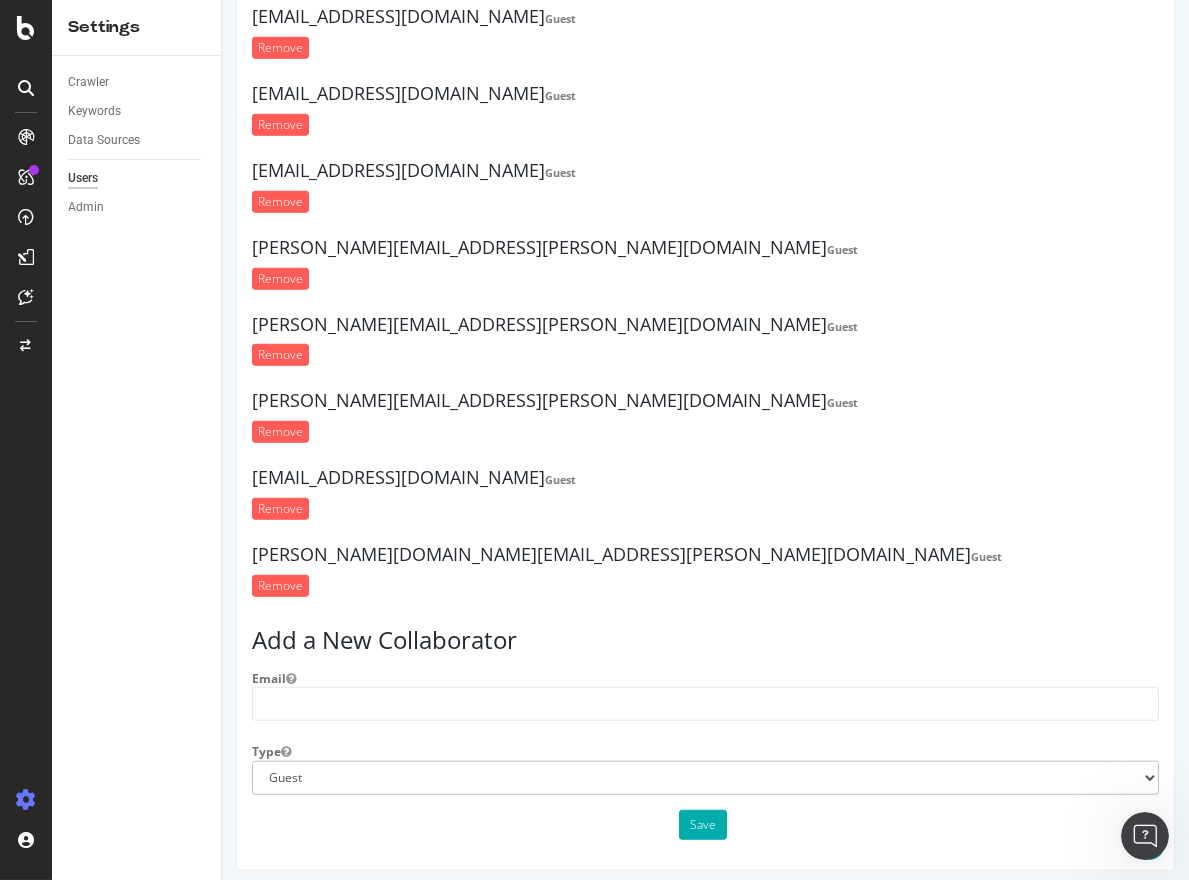 select on "1" 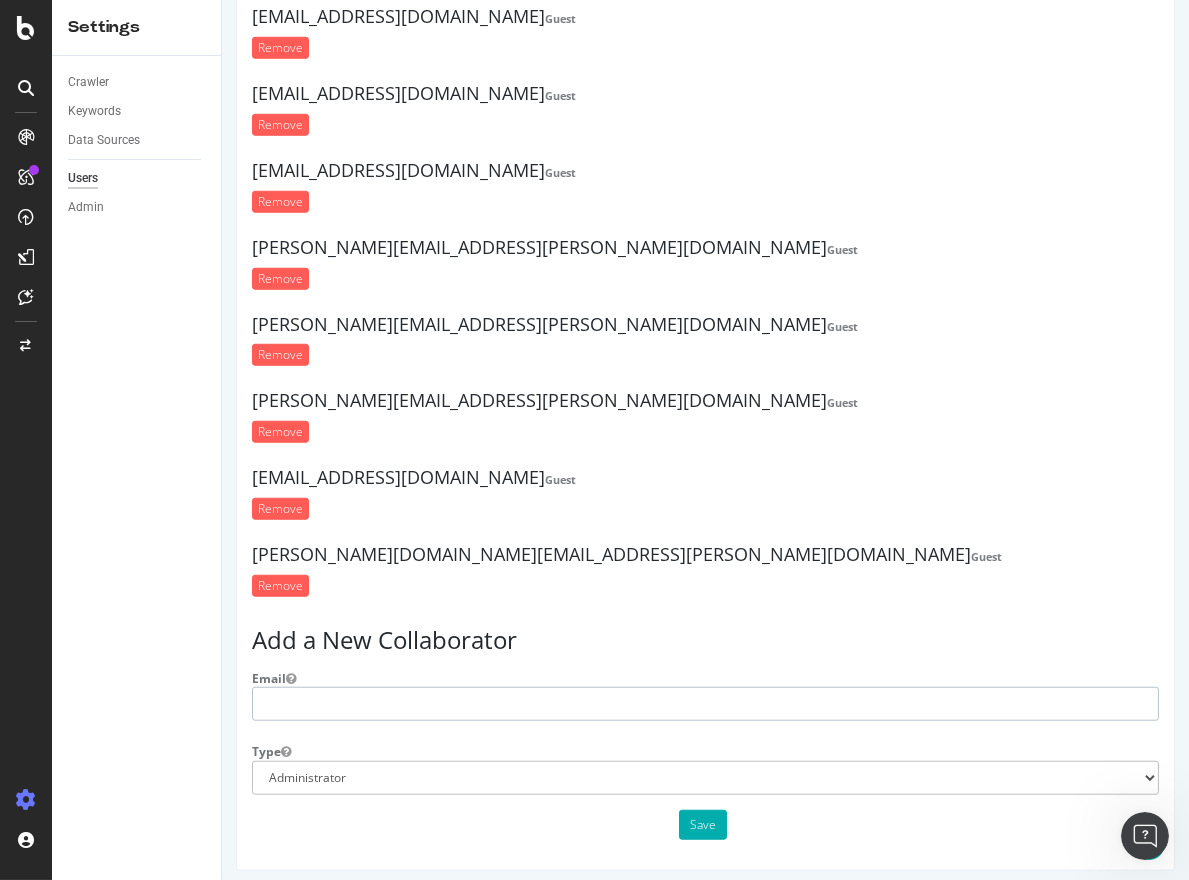 click at bounding box center [704, 704] 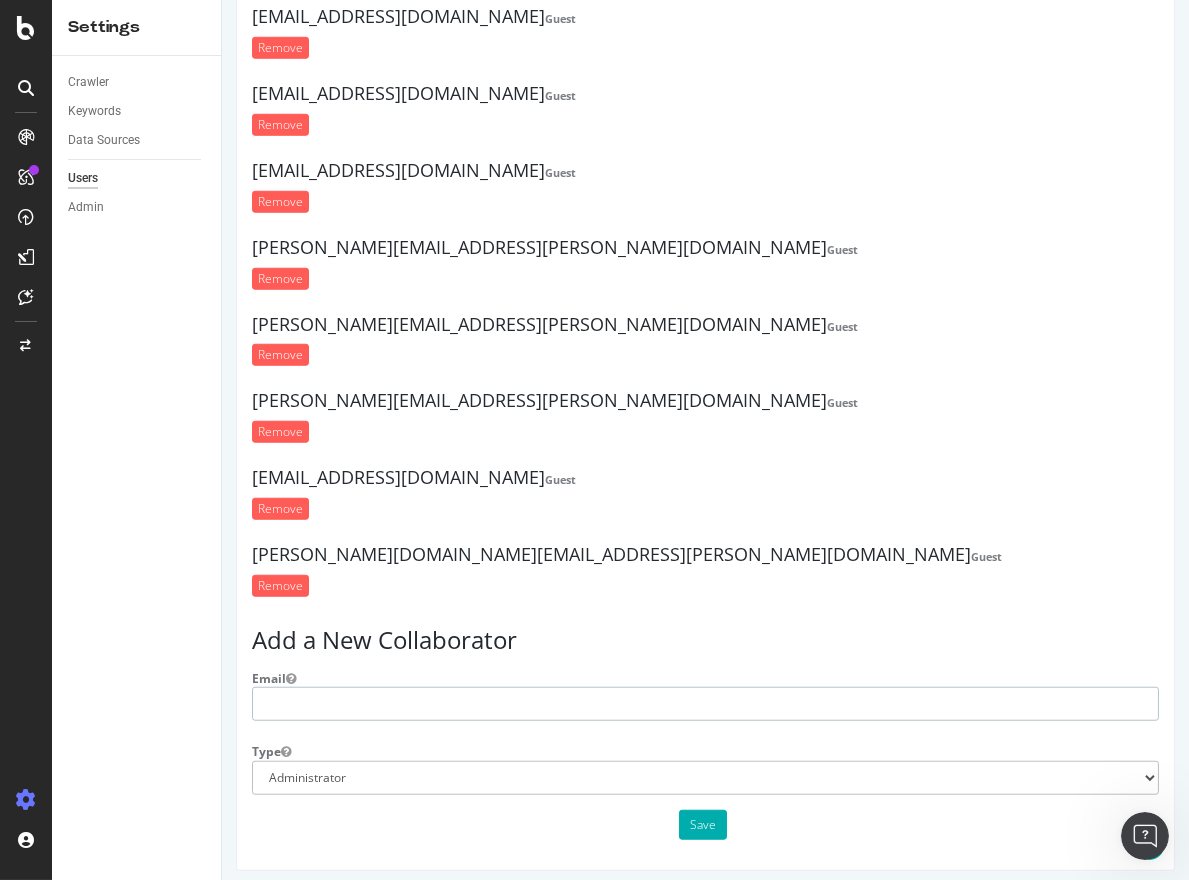 paste on "[PERSON_NAME][EMAIL_ADDRESS][DOMAIN_NAME]" 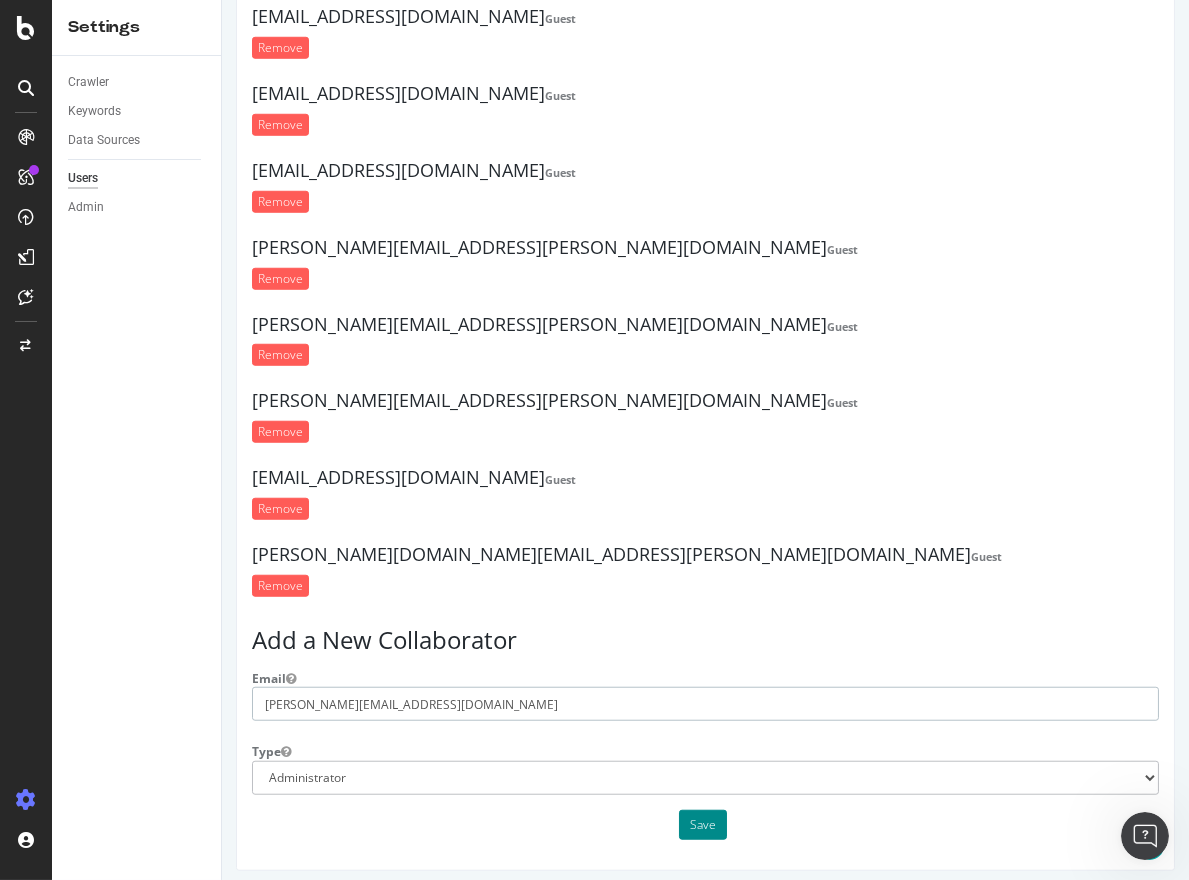 type on "[PERSON_NAME][EMAIL_ADDRESS][DOMAIN_NAME]" 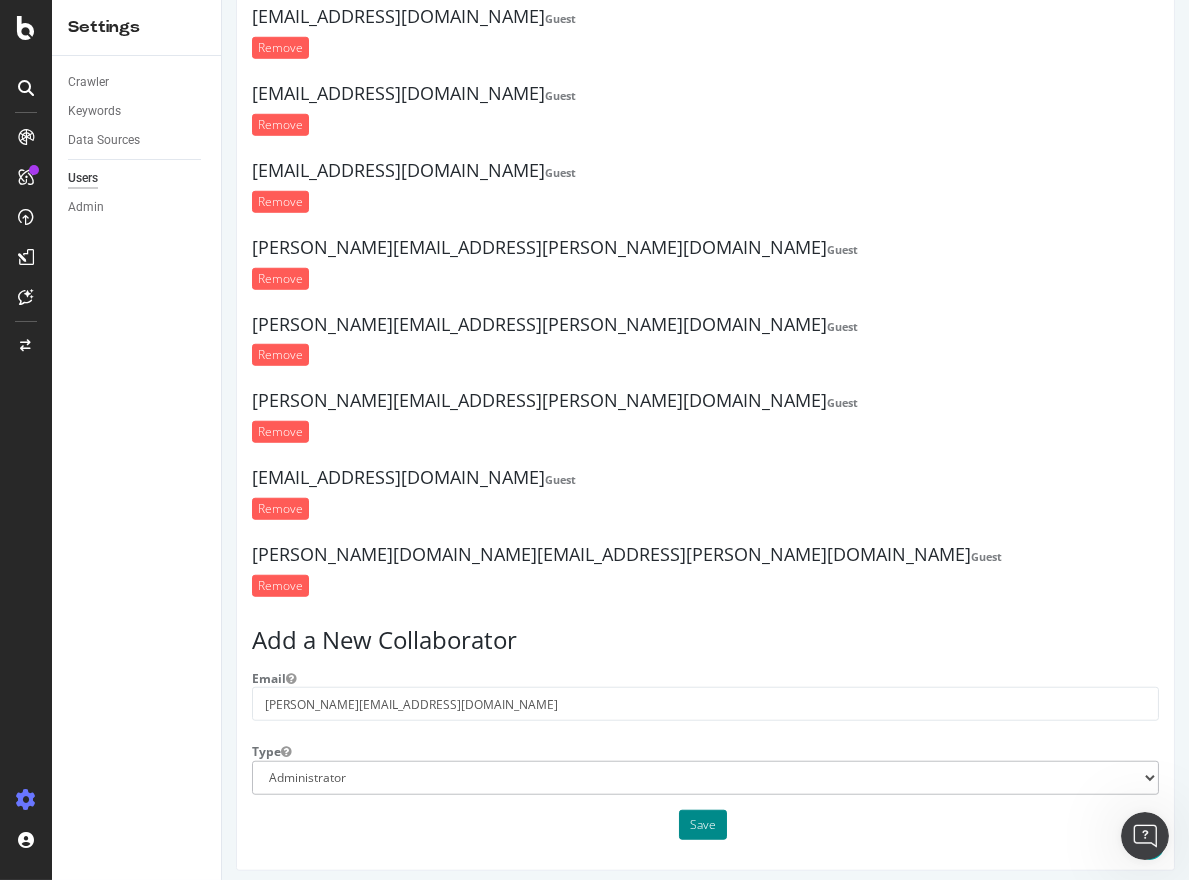 click on "Save" at bounding box center [702, 825] 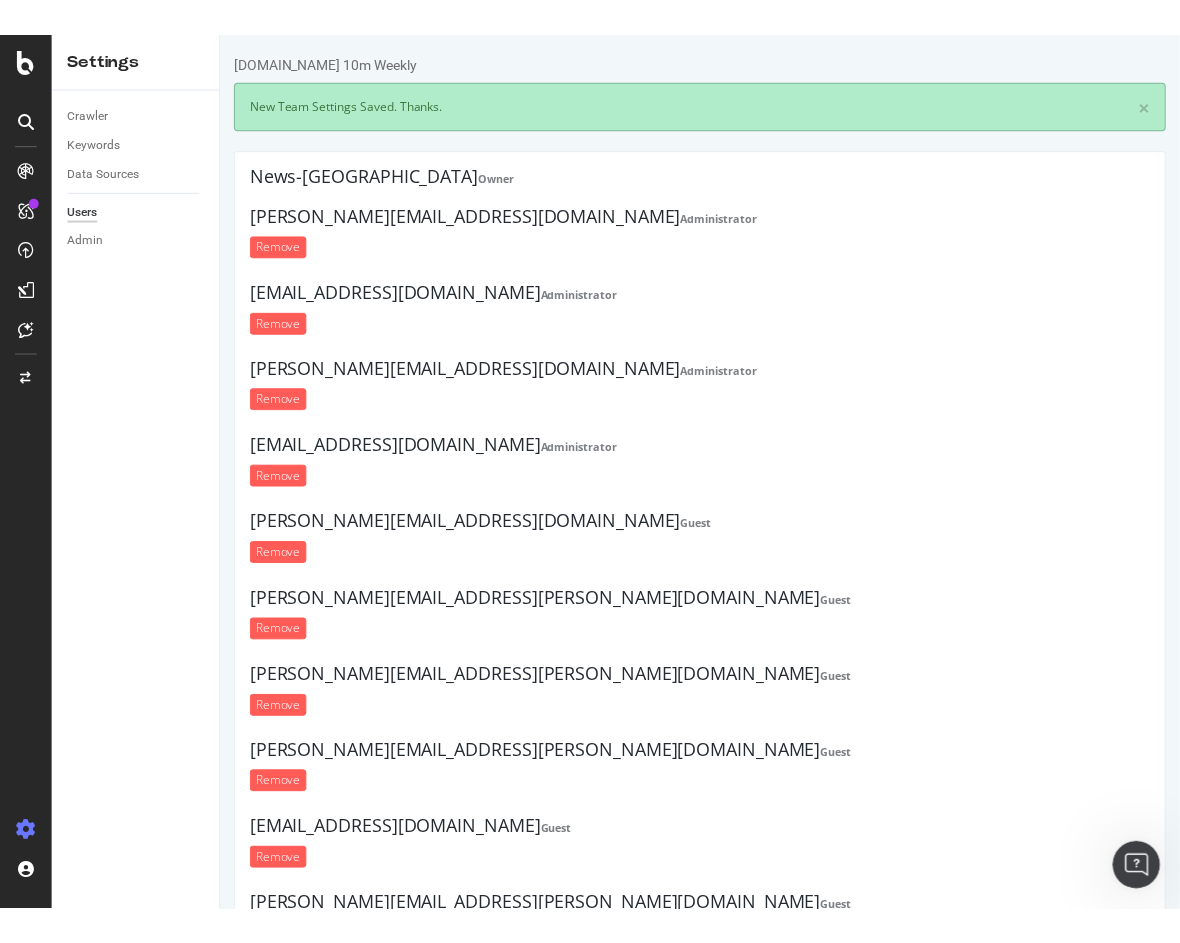 scroll, scrollTop: 0, scrollLeft: 0, axis: both 